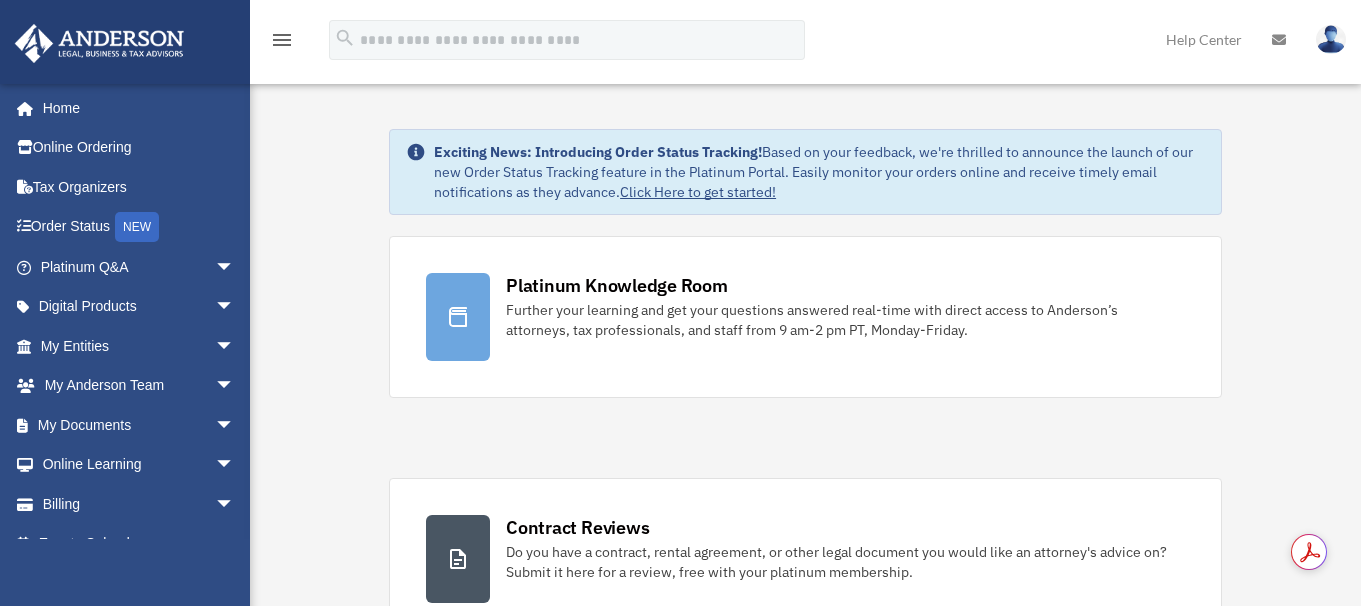 scroll, scrollTop: 0, scrollLeft: 0, axis: both 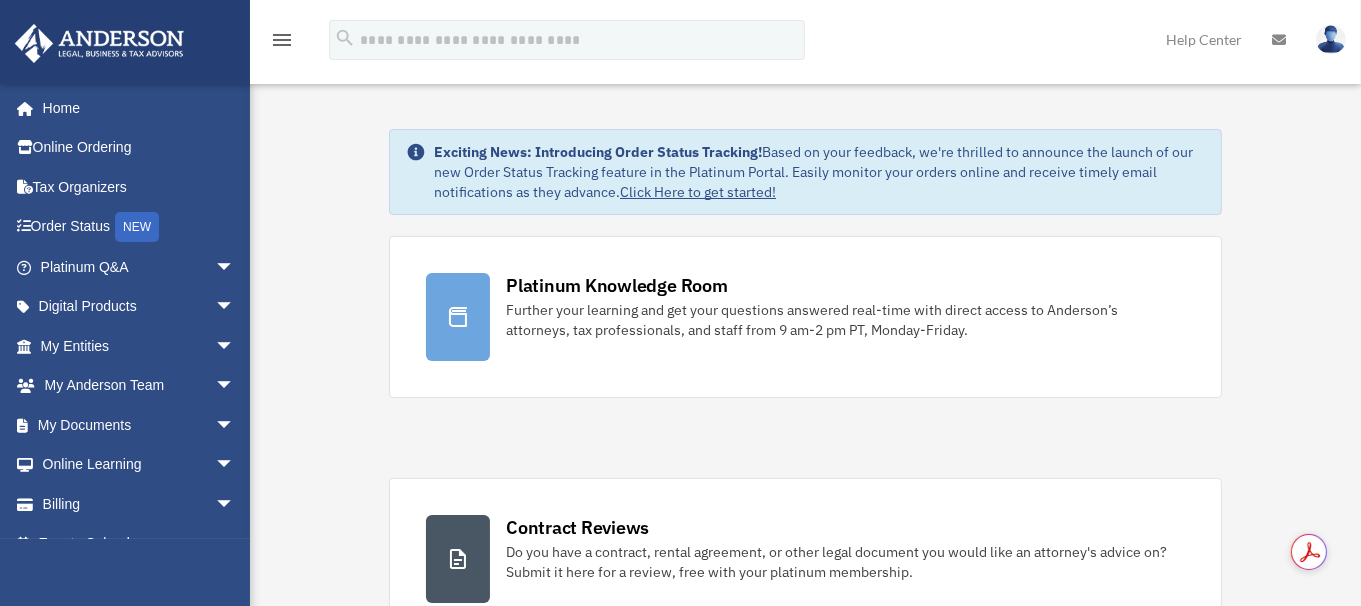 click at bounding box center (1331, 39) 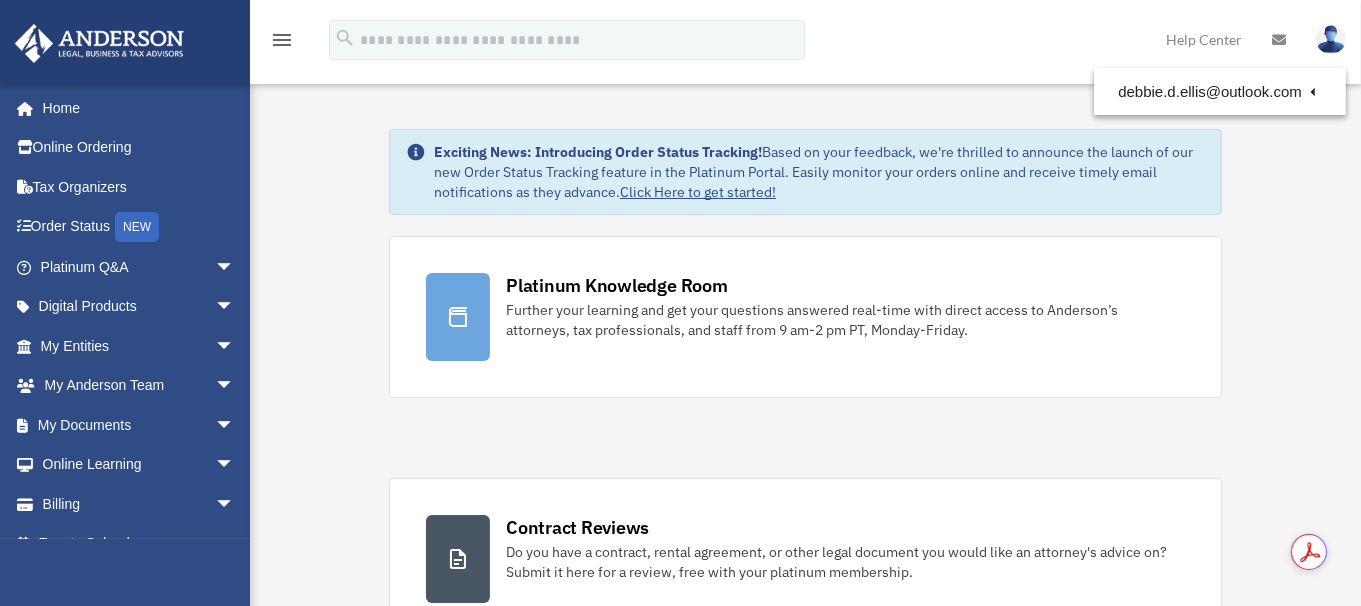 click on "Exciting News: Introducing Order Status Tracking!  Based on your feedback, we're thrilled to announce the launch of our new Order Status Tracking feature in the Platinum Portal. Easily monitor your orders online and receive timely email notifications as they advance.   Click Here to get started!
Platinum Knowledge Room
Further your learning and get your questions answered real-time with direct access to Anderson’s attorneys, tax professionals, and staff from 9 am-2 pm PT, Monday-Friday." at bounding box center [805, 1254] 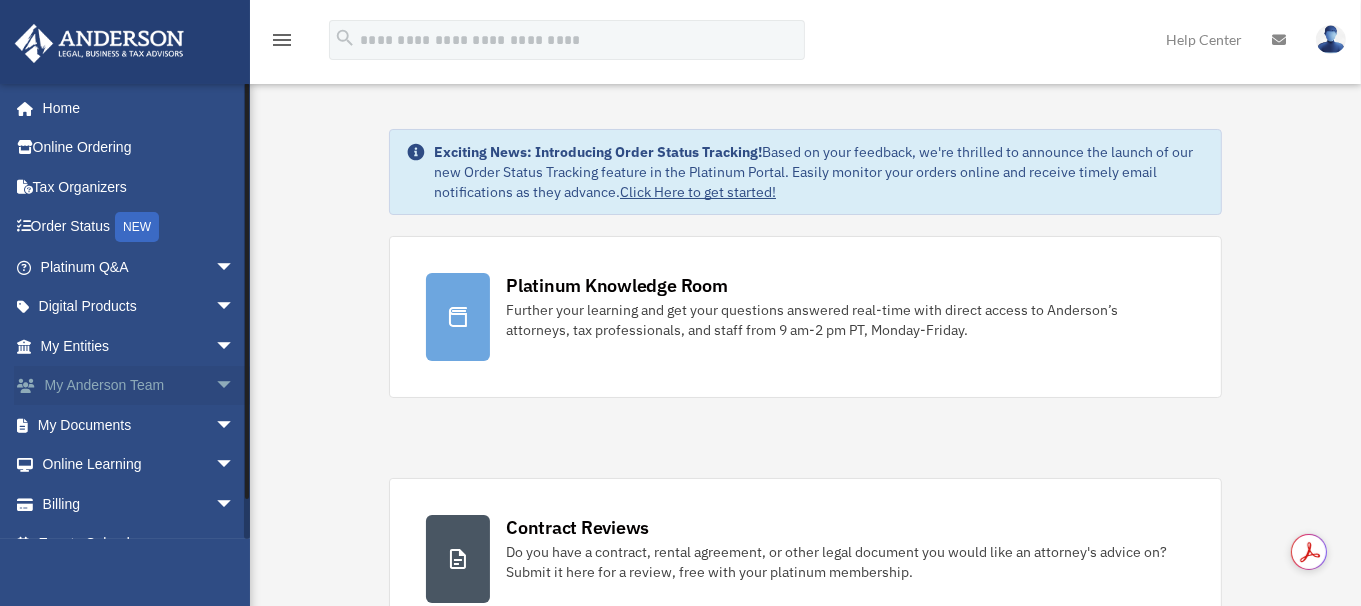 scroll, scrollTop: 29, scrollLeft: 0, axis: vertical 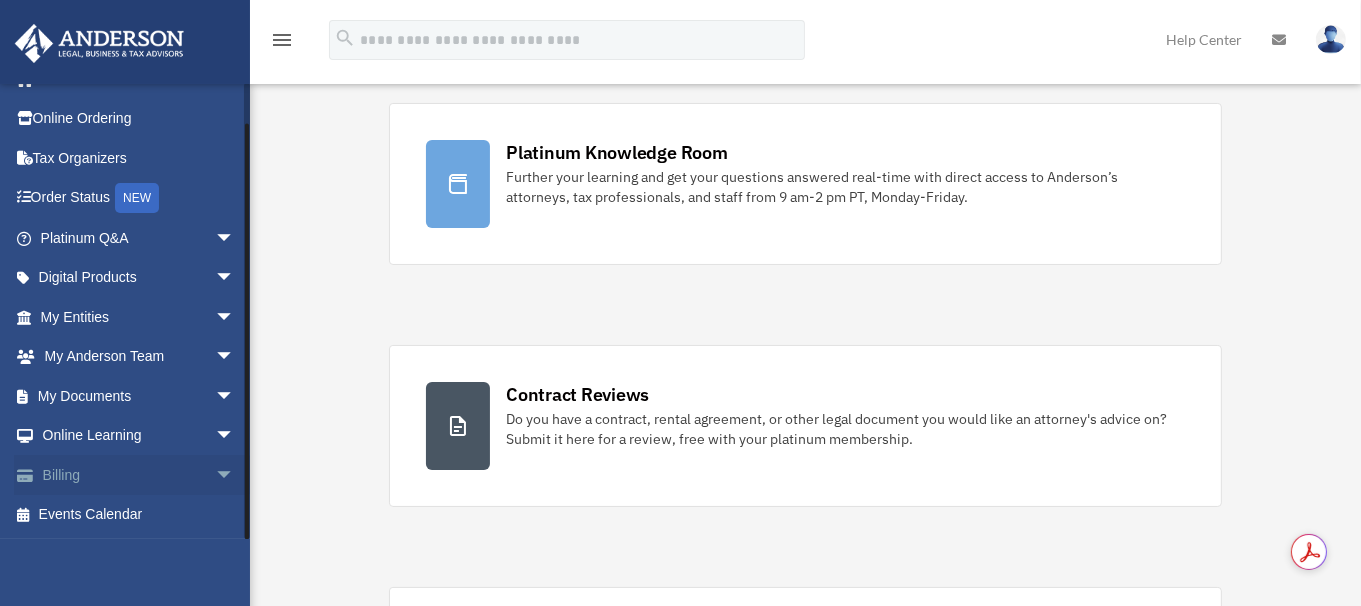 click on "arrow_drop_down" at bounding box center (235, 475) 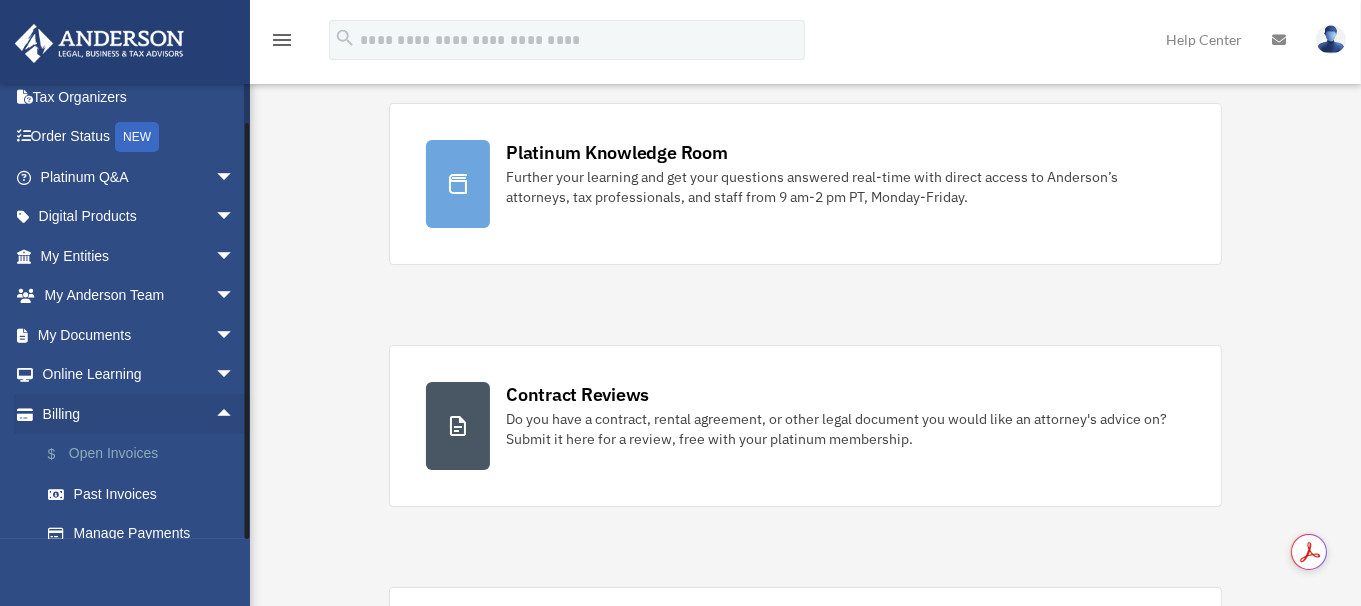 scroll, scrollTop: 149, scrollLeft: 0, axis: vertical 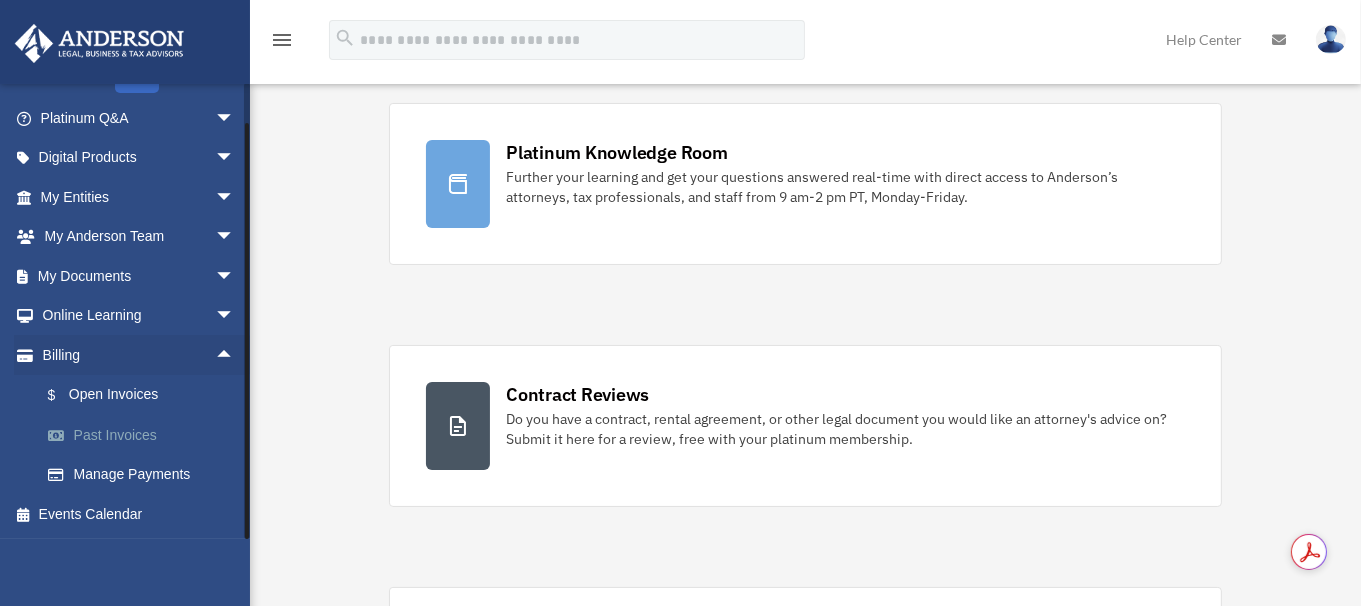 click on "Past Invoices" at bounding box center [146, 435] 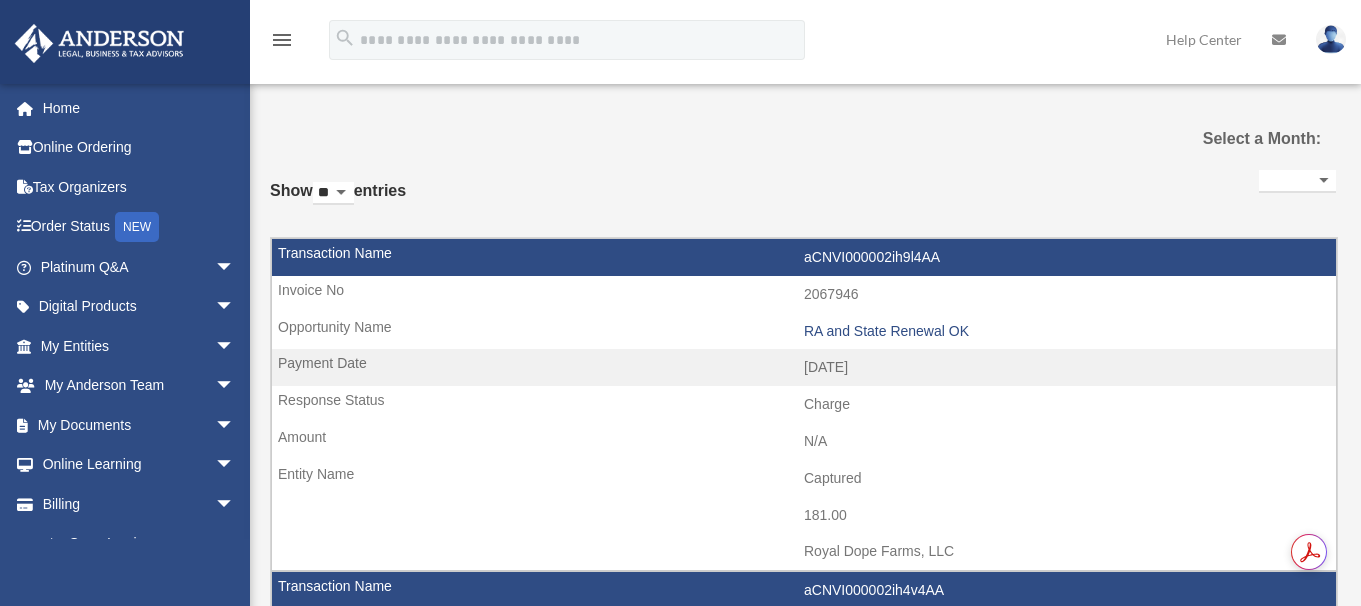 select 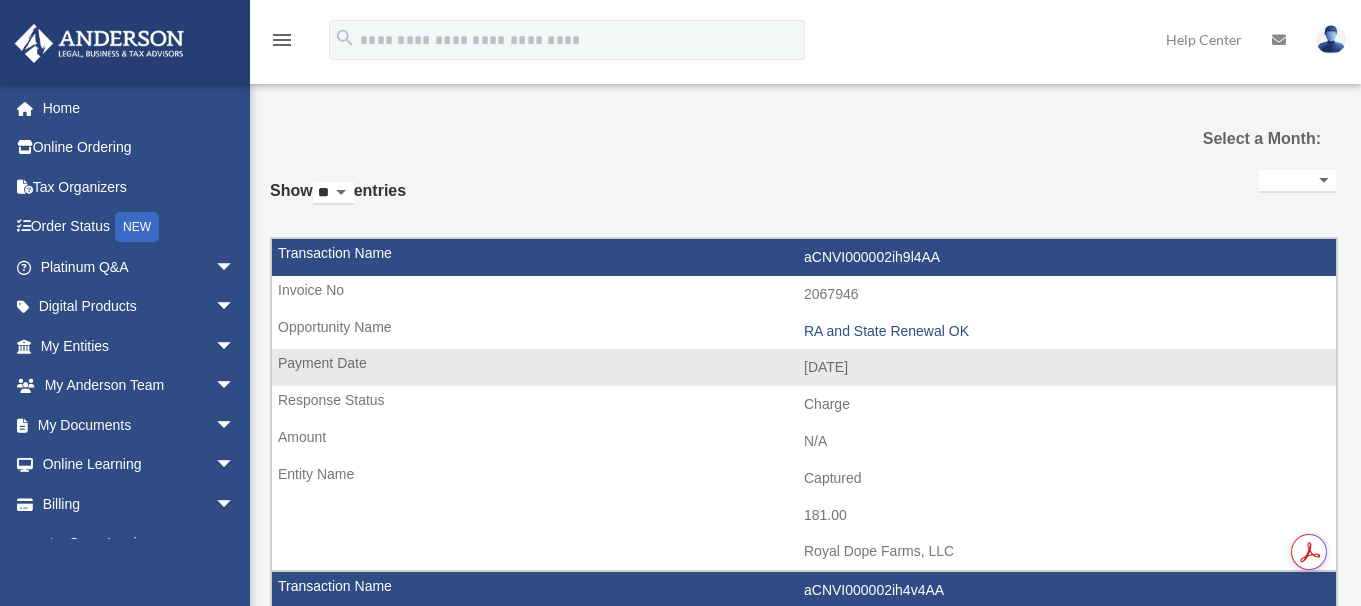scroll, scrollTop: 0, scrollLeft: 0, axis: both 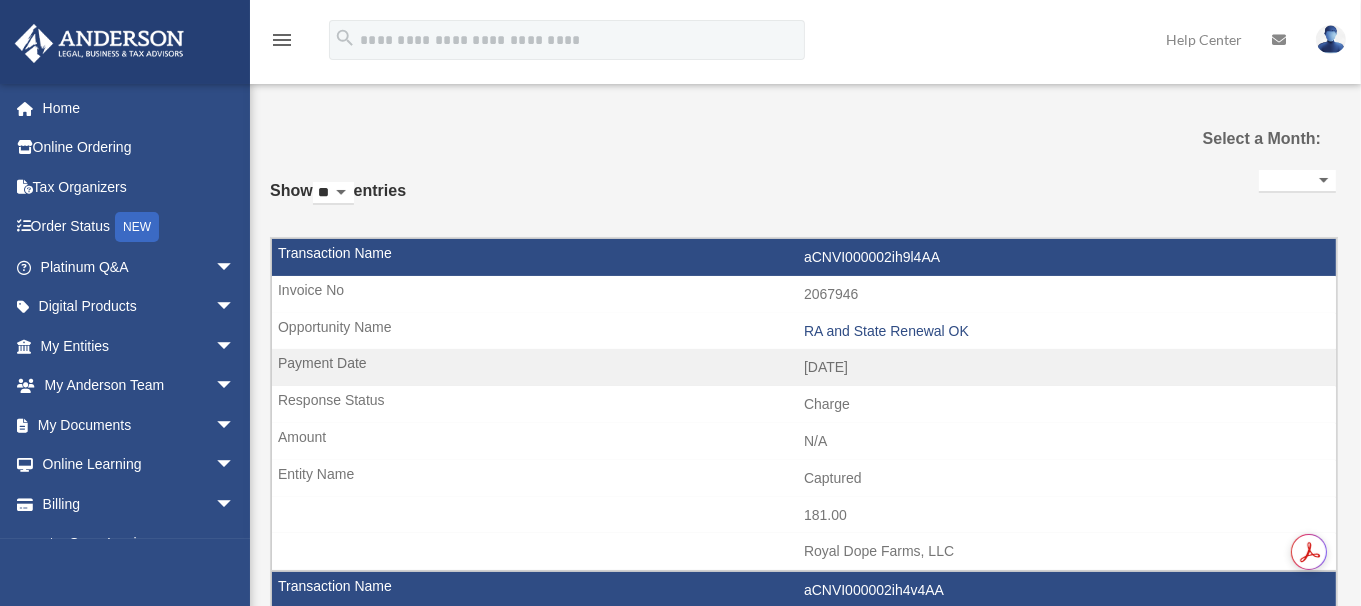 click on "** ** ** ***" at bounding box center (333, 193) 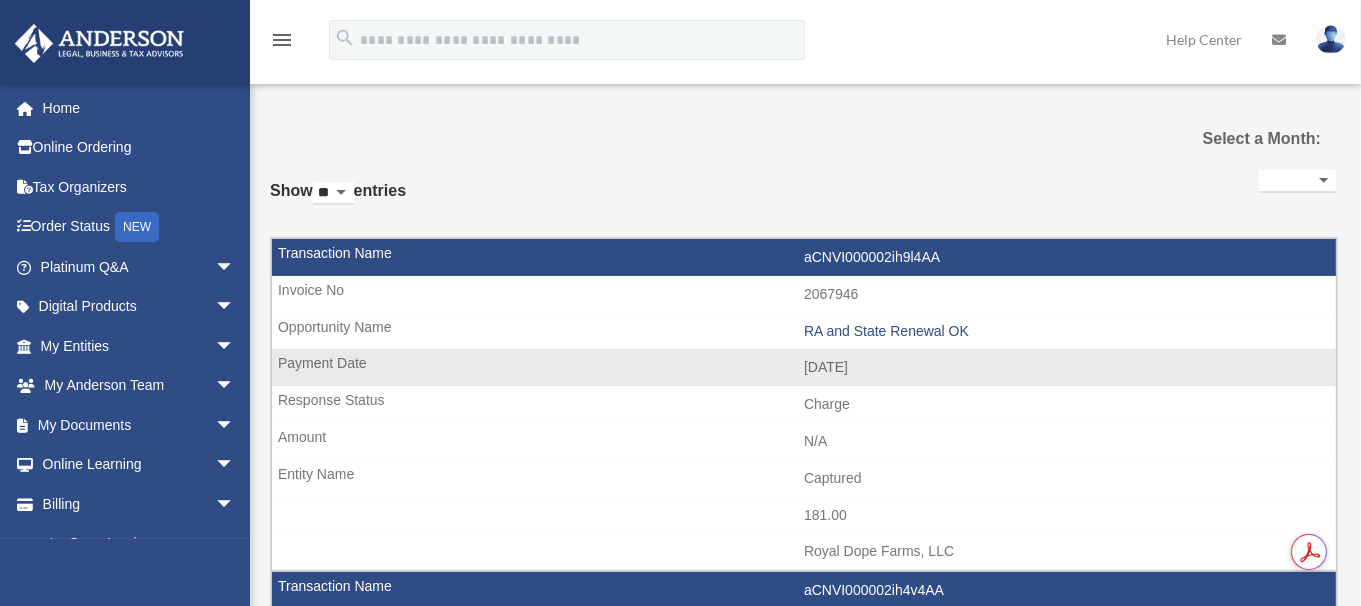select on "***" 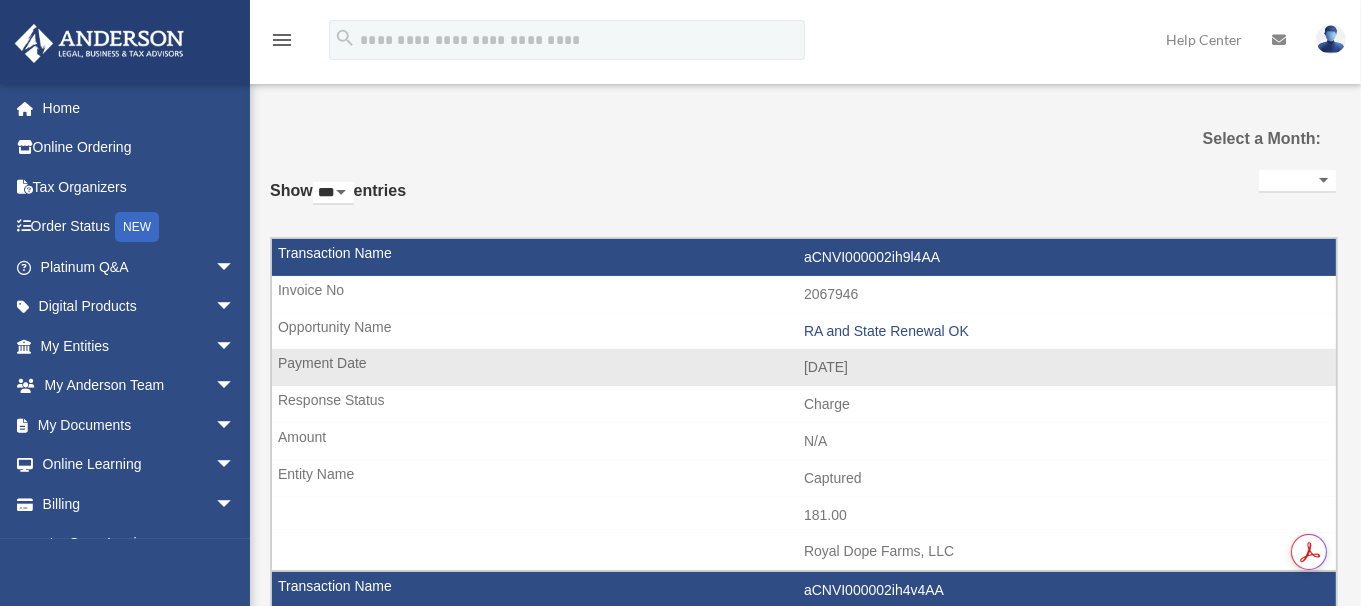 click on "** ** ** ***" at bounding box center [333, 193] 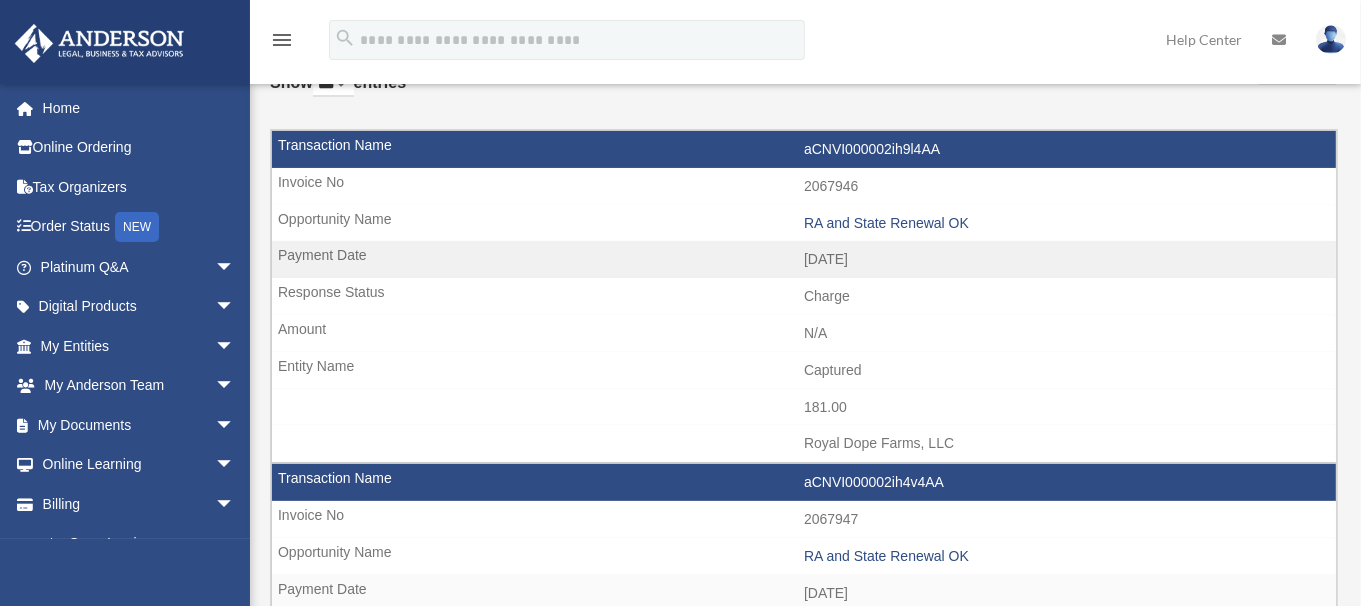 scroll, scrollTop: 0, scrollLeft: 0, axis: both 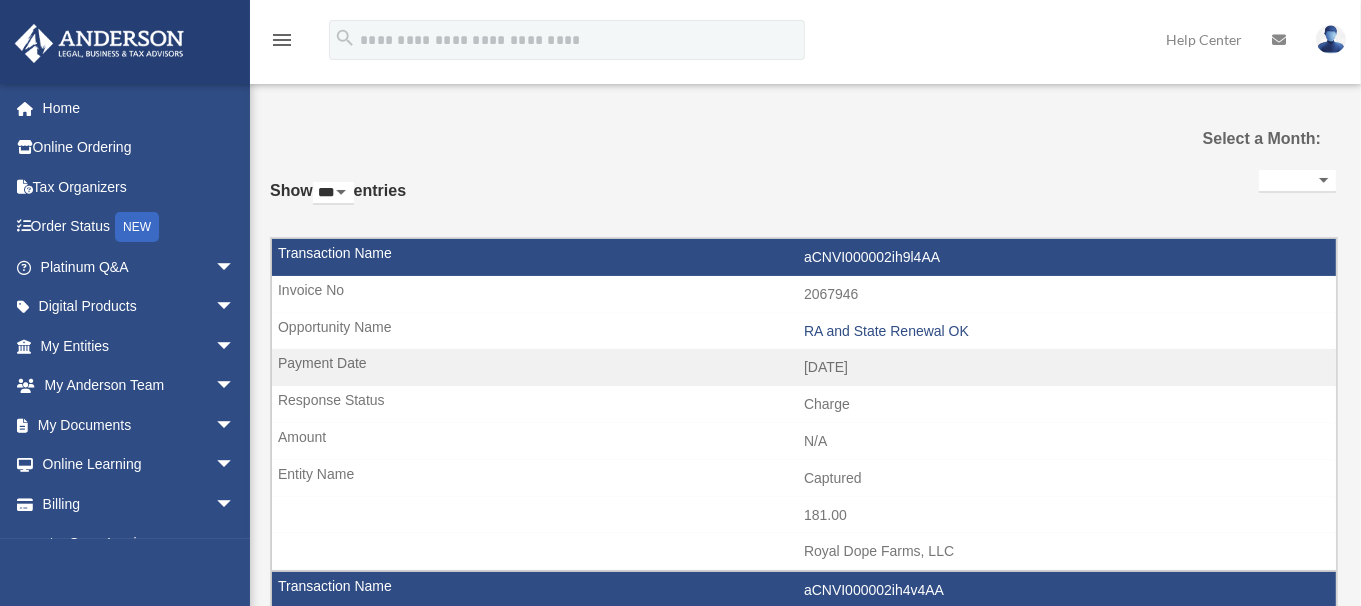 click on "menu" at bounding box center [282, 40] 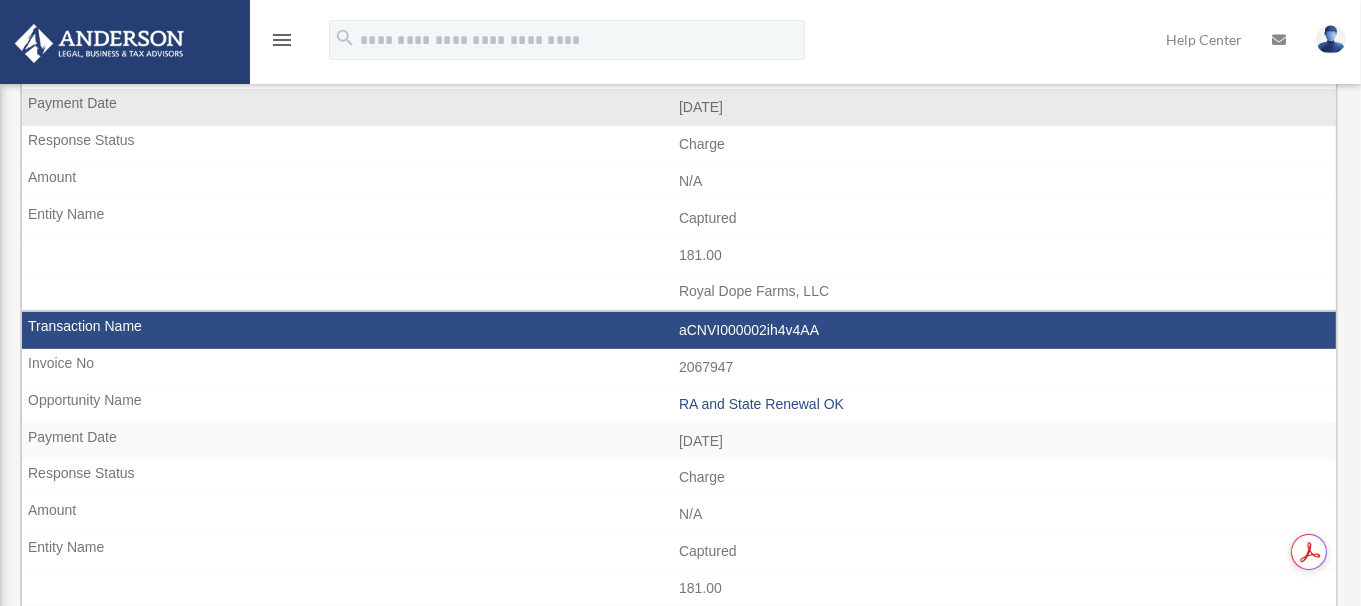scroll, scrollTop: 0, scrollLeft: 0, axis: both 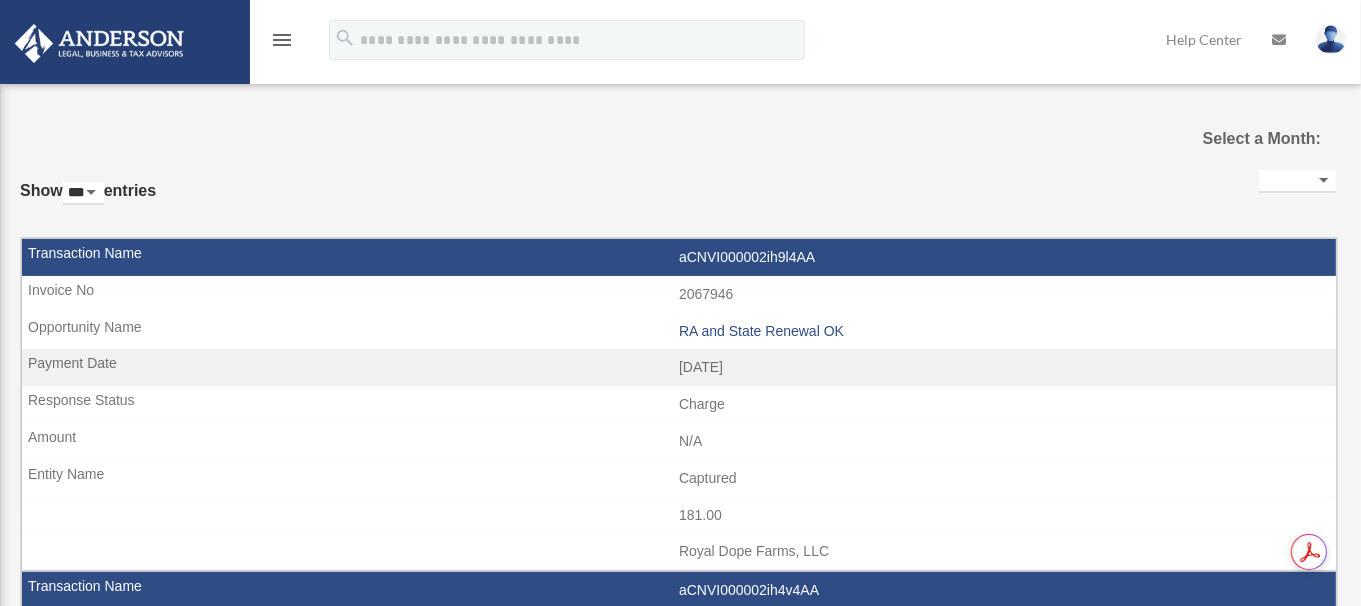click on "**********" at bounding box center (1297, 181) 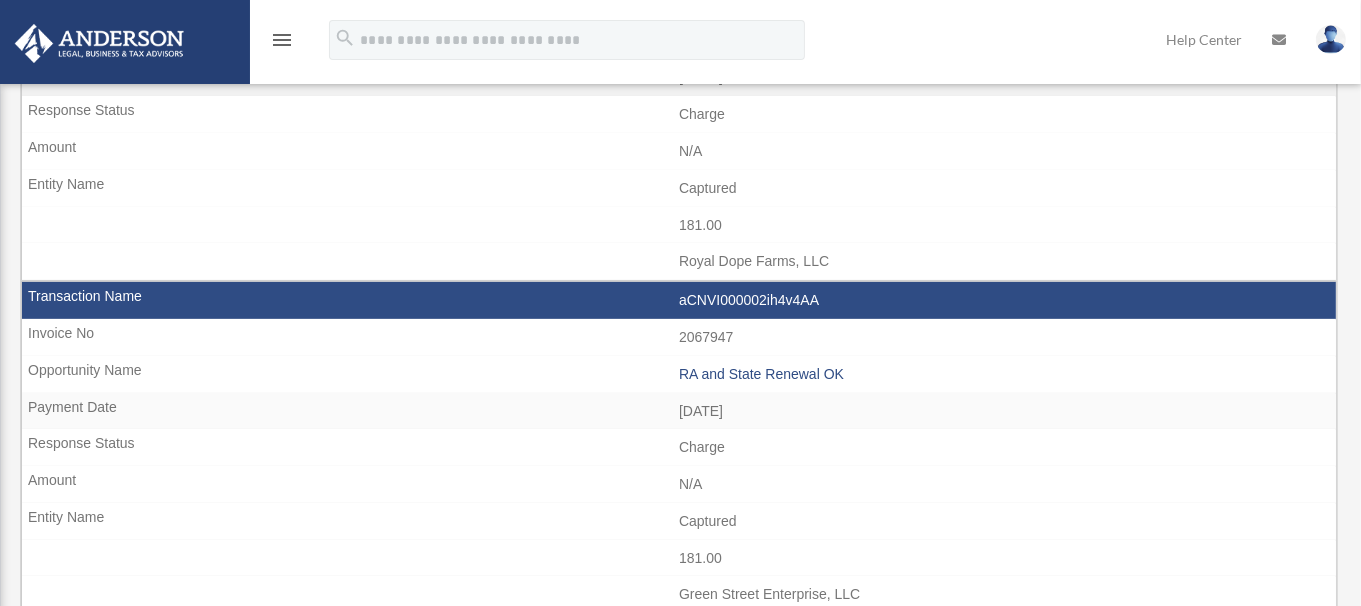 scroll, scrollTop: 0, scrollLeft: 0, axis: both 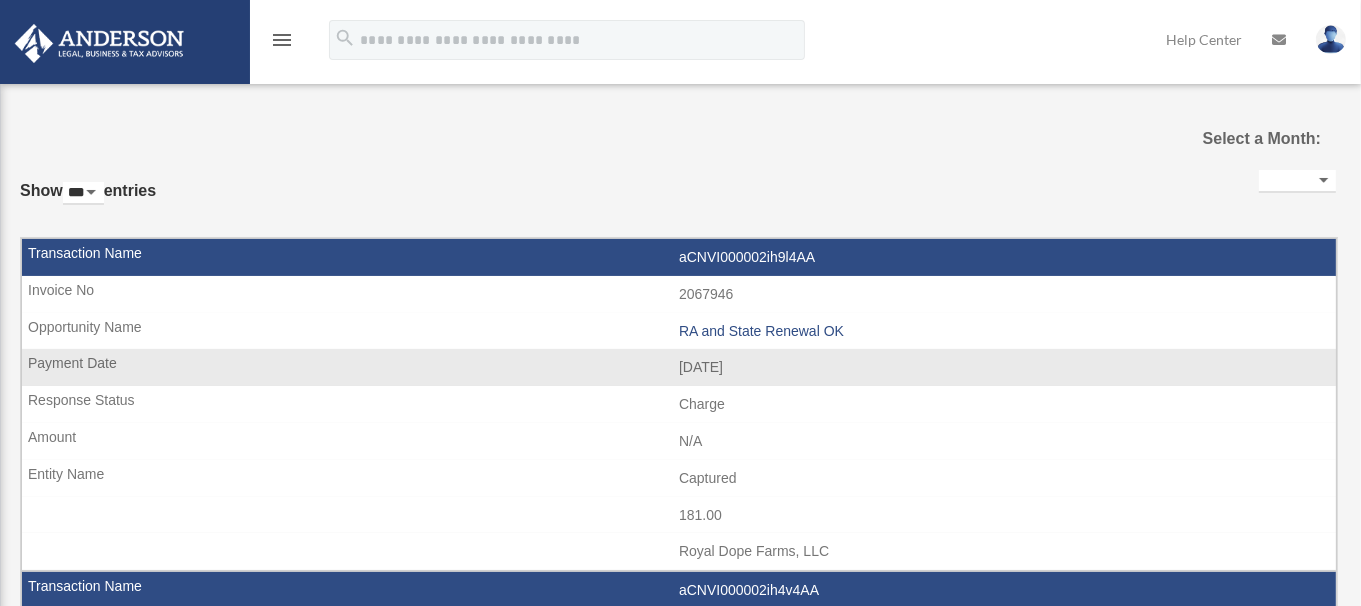 click on "aCNVI000002ih9l4AA" at bounding box center (679, 258) 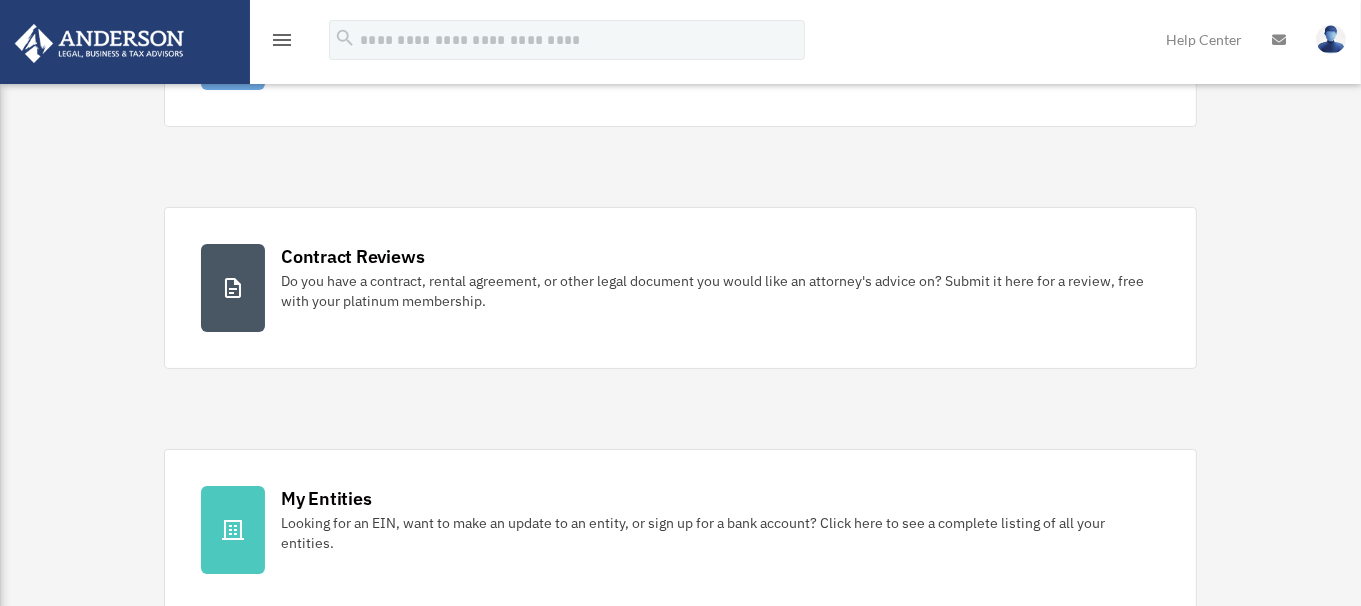 scroll, scrollTop: 254, scrollLeft: 0, axis: vertical 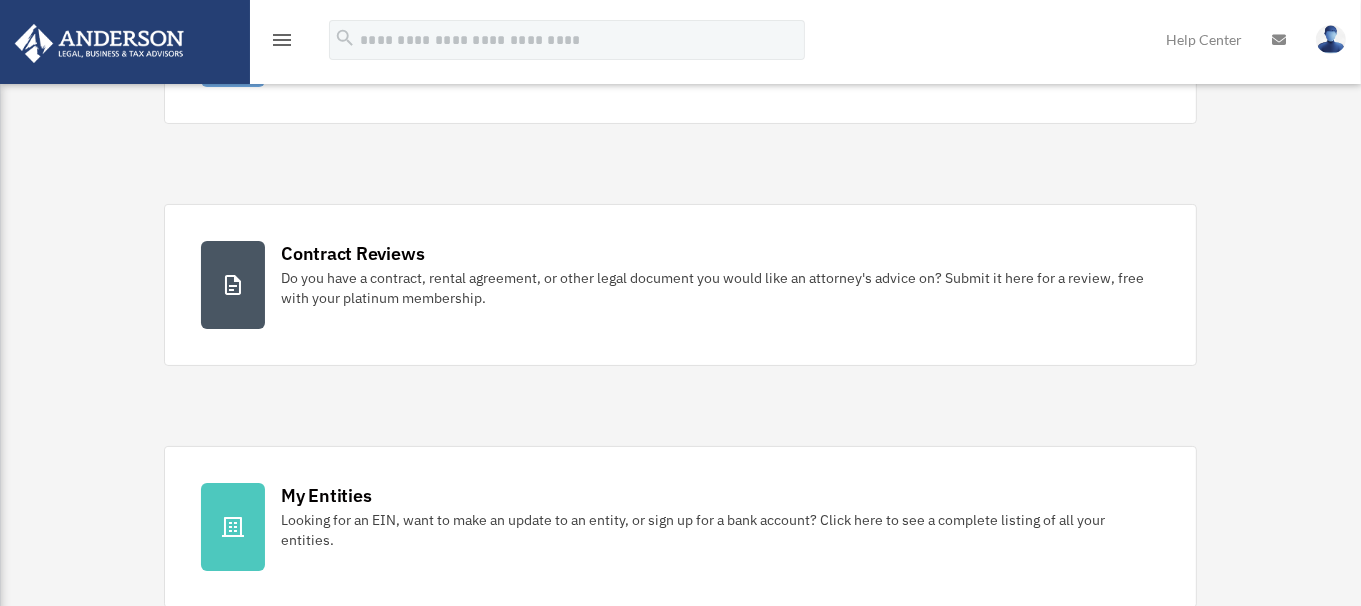 click on "Platinum Knowledge Room
Further your learning and get your questions answered real-time with direct access to Anderson’s attorneys, tax professionals, and staff from 9 am-2 pm PT, Monday-Friday.
Contract Reviews
Do you have a contract, rental agreement, or other legal document you would like an attorney's advice on?  Submit it here for a  review, free with your platinum membership." at bounding box center [680, 406] 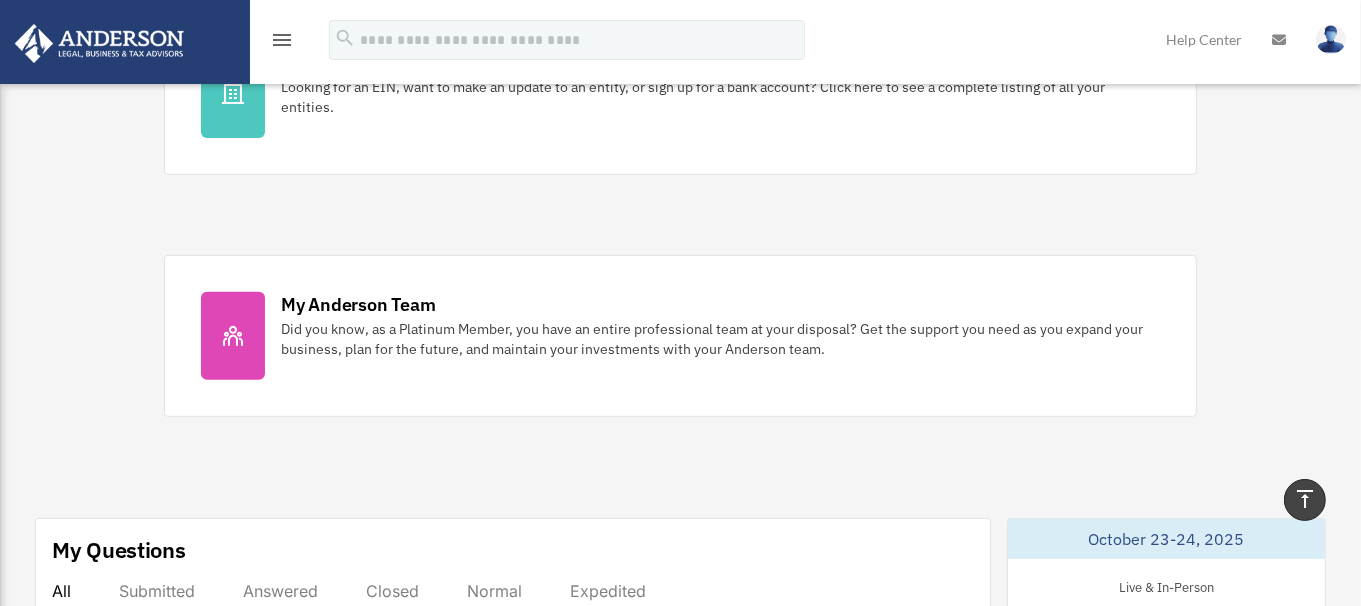 scroll, scrollTop: 693, scrollLeft: 0, axis: vertical 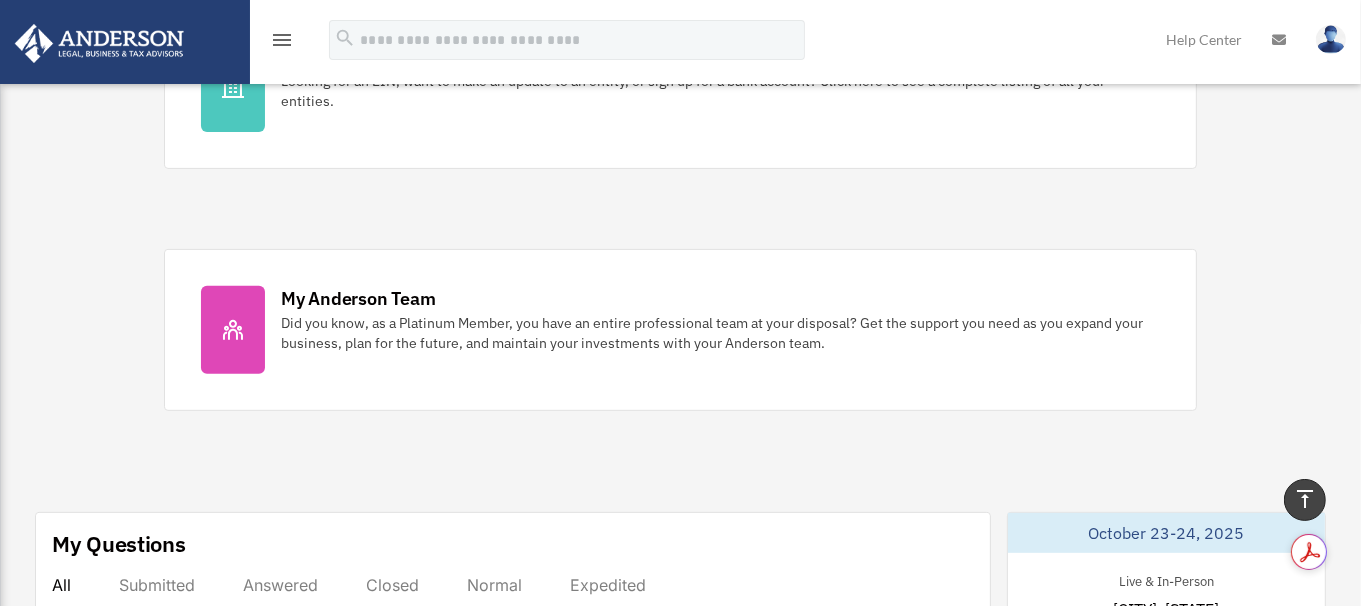 click on "Platinum Tax Question June 29, 2025 - #01025330 My question regarding SteamyBooks, LLC did not include my sister being put on the SteamyBooks, LLC. ... Platinum Tax Question June 24, 2025 - #01019273 I have a question for clarification, on my Steamy Books, LLC (based out of WY- disregarded to Green ... Platinum Tax Question March 1, 2025 - #00887557 Hello, If I scan in my receipts, (Upload to the Cloud), do I really need to keep the paper copies, t... Platinum Tax Question March 1, 2025 - #00887449 On my Personal taxes: I am an OPT (Occasional Part Time) Radiologic Technologist. I tend to get call..." at bounding box center [513, 867] 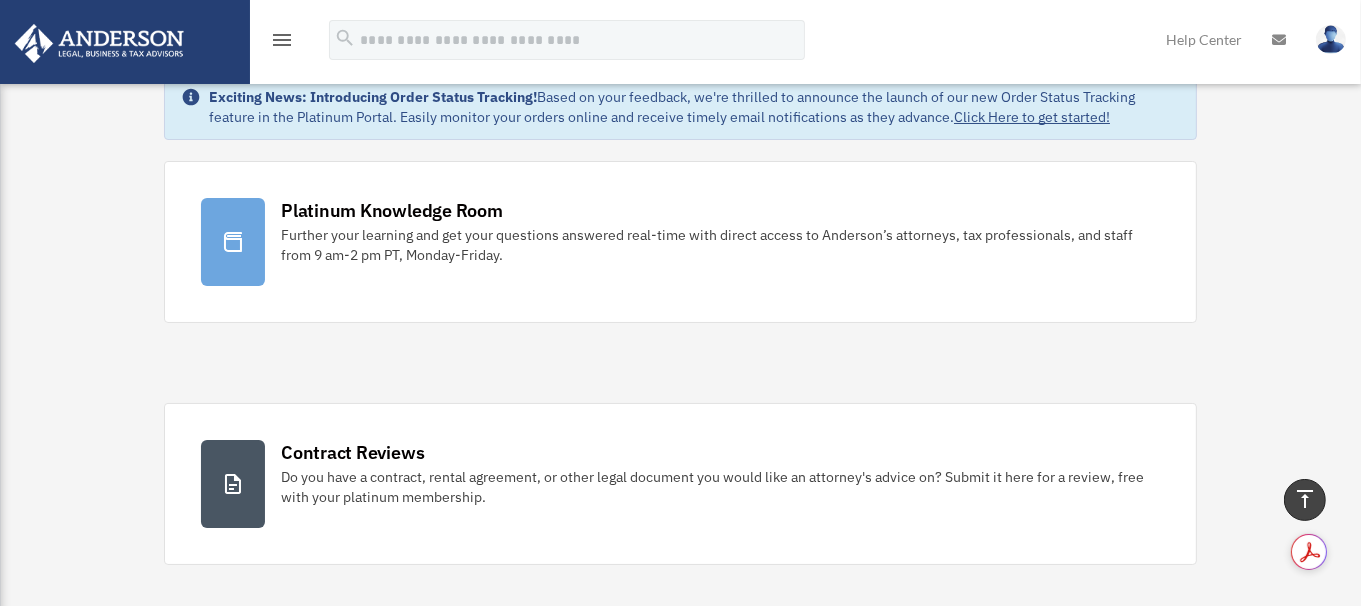 scroll, scrollTop: 0, scrollLeft: 0, axis: both 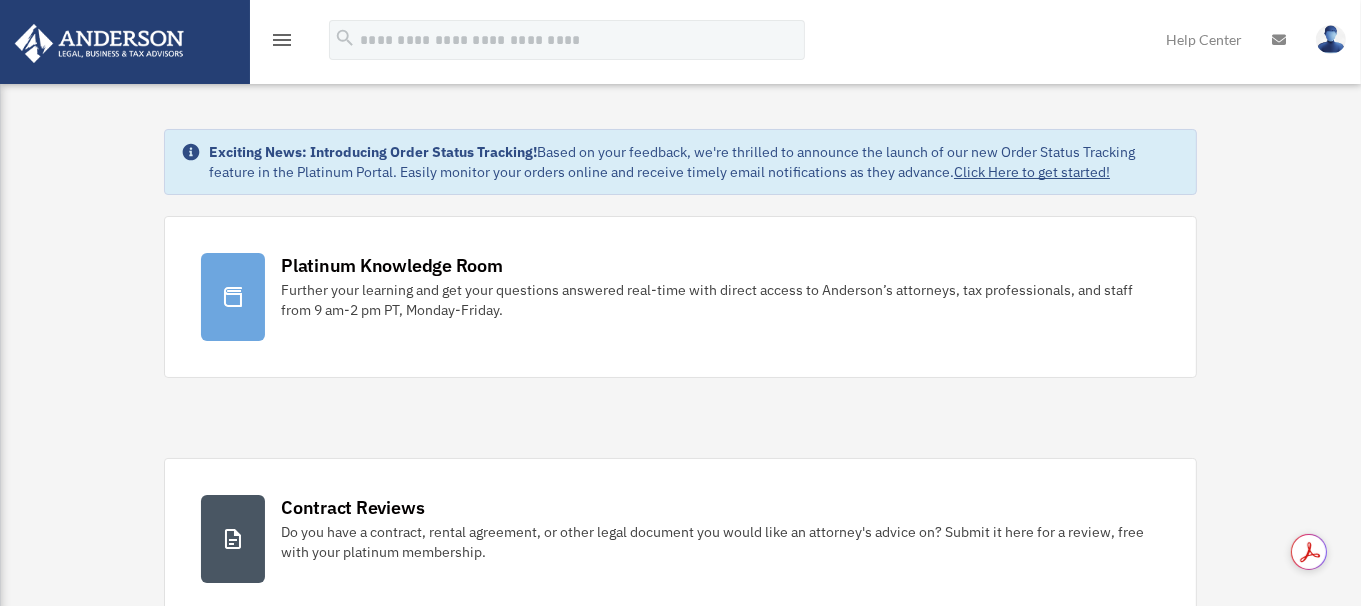 click on "menu" at bounding box center [282, 40] 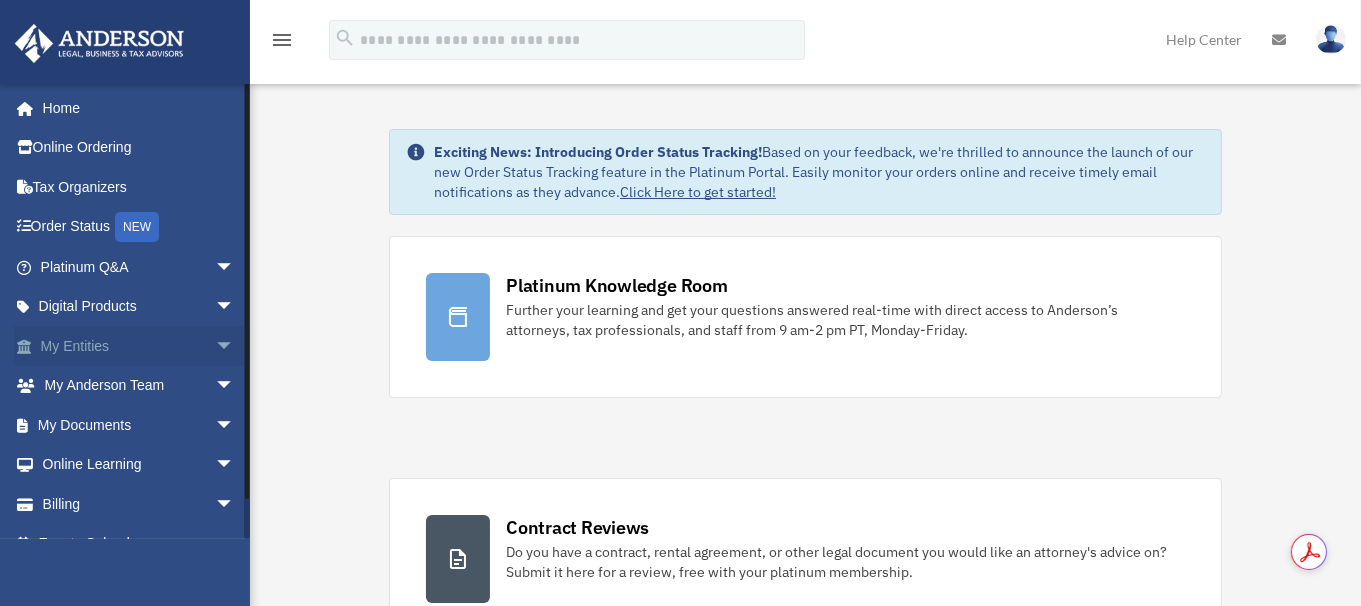 click on "arrow_drop_down" at bounding box center [235, 346] 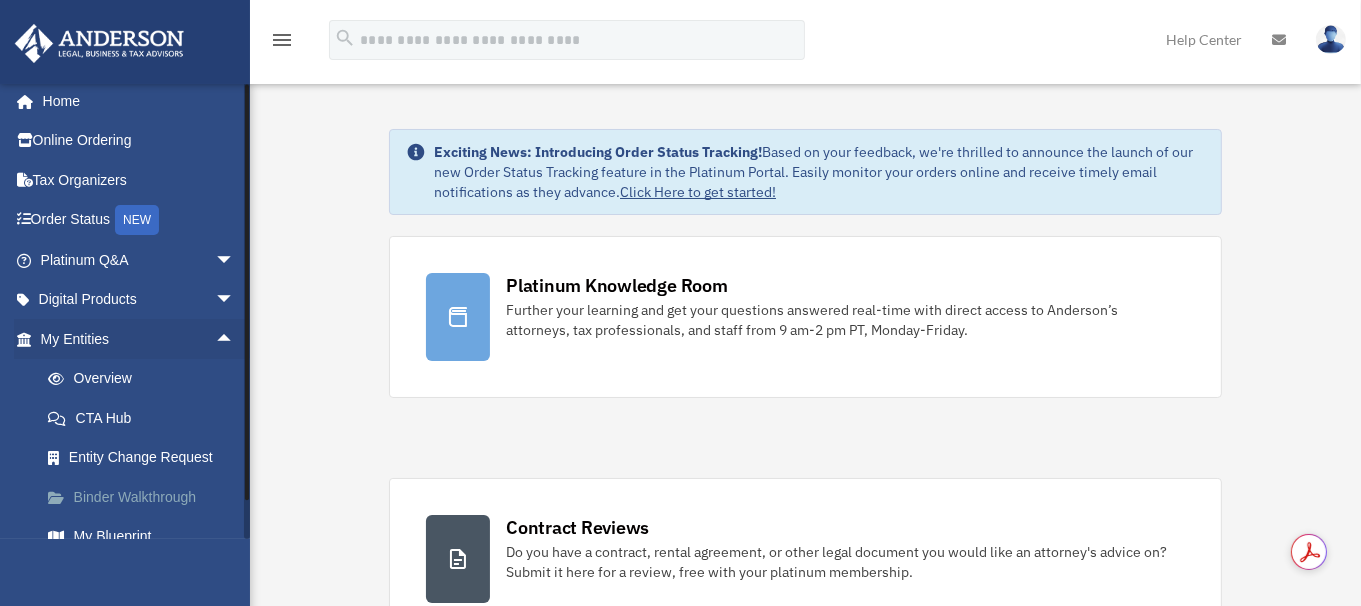 scroll, scrollTop: 0, scrollLeft: 0, axis: both 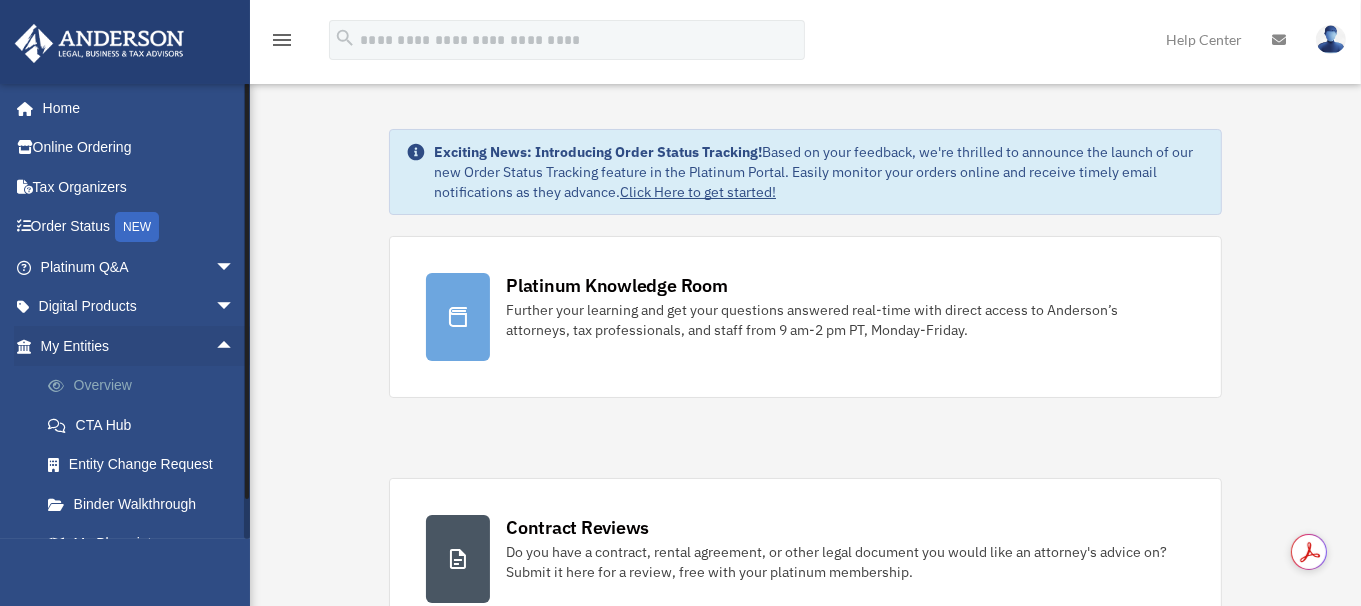 click on "Overview" at bounding box center (146, 386) 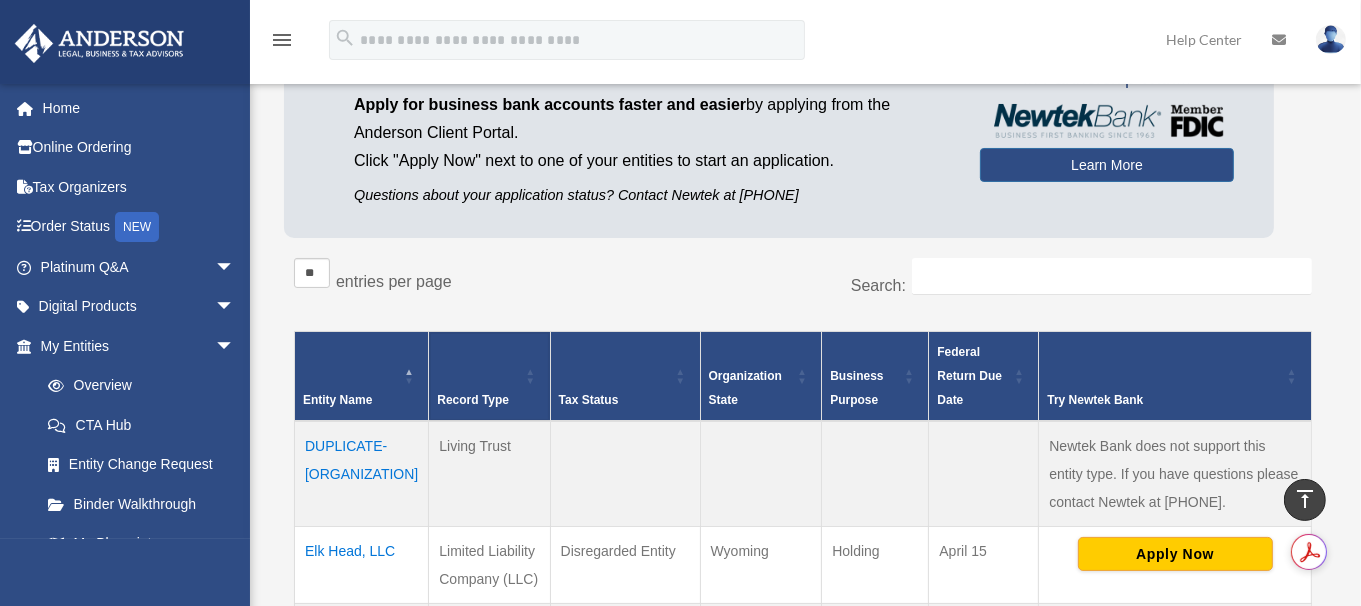 scroll, scrollTop: 163, scrollLeft: 0, axis: vertical 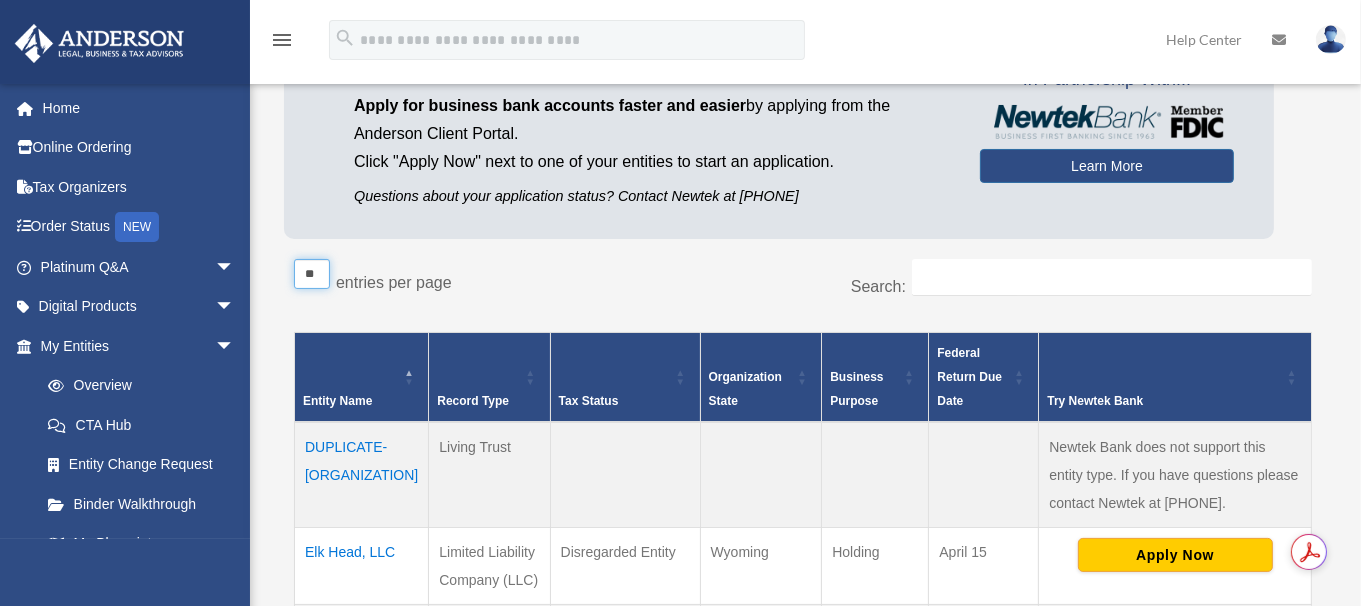 click on "** ** ** ***" at bounding box center (312, 274) 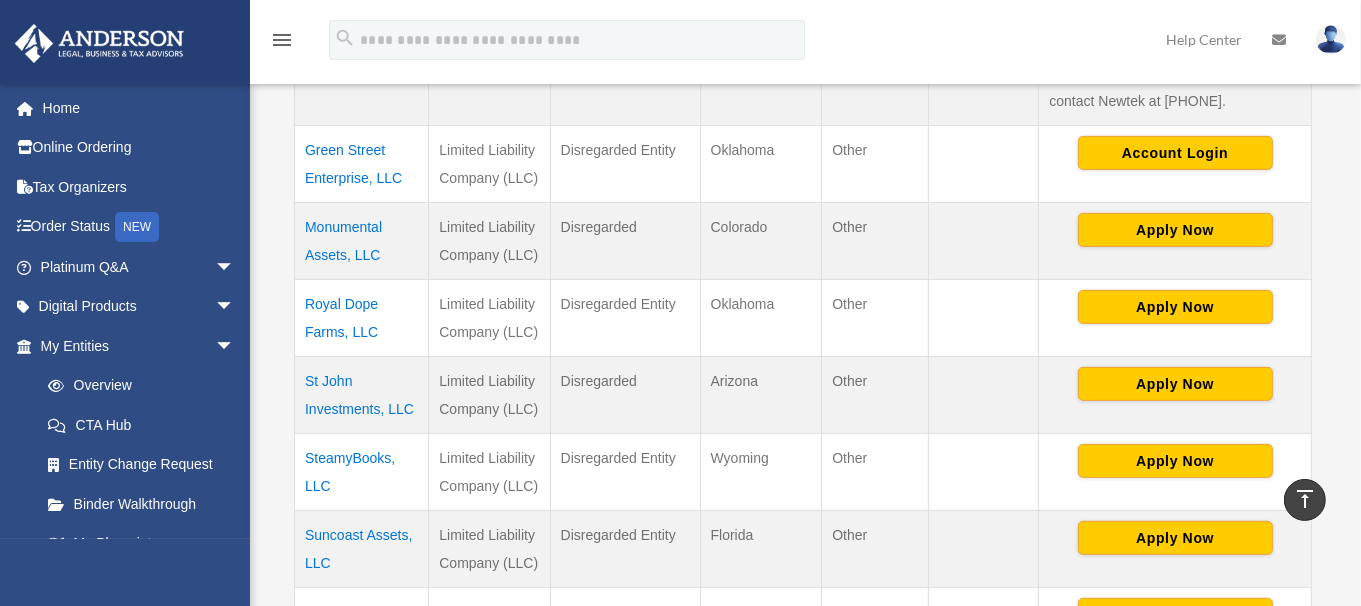 scroll, scrollTop: 745, scrollLeft: 0, axis: vertical 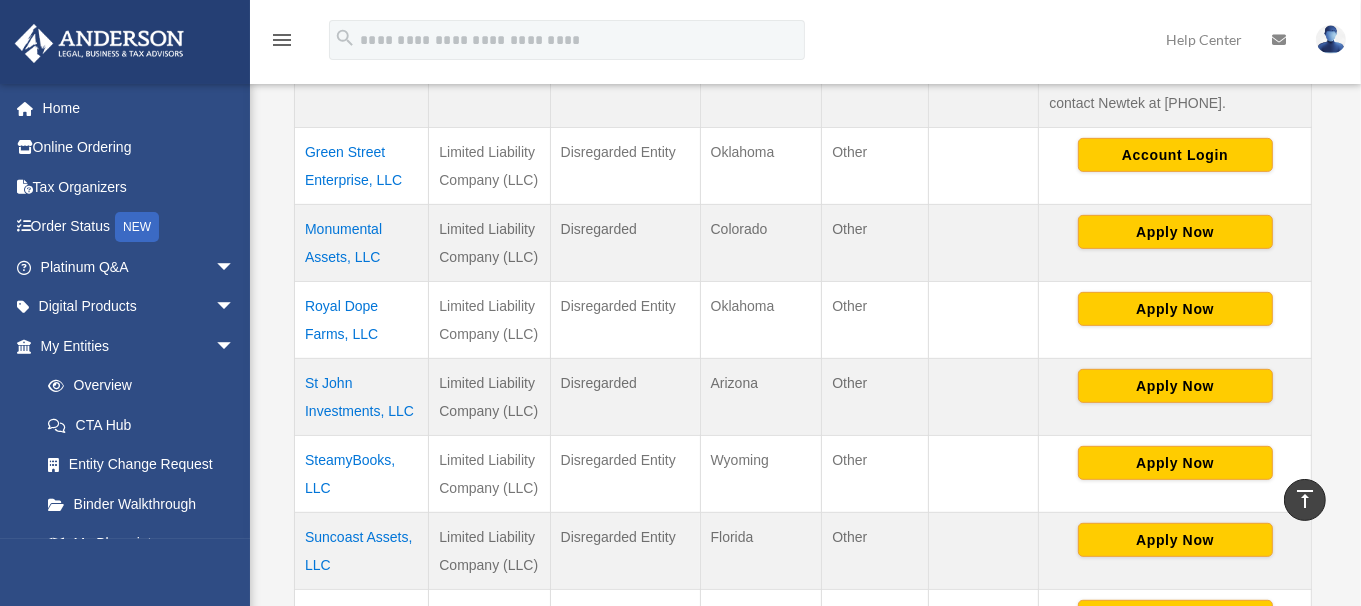 click on "menu
search
Site Menu		            	 add
[USERNAME]@[DOMAIN]
My Profile
Reset Password
Logout
Help Center" at bounding box center (680, 49) 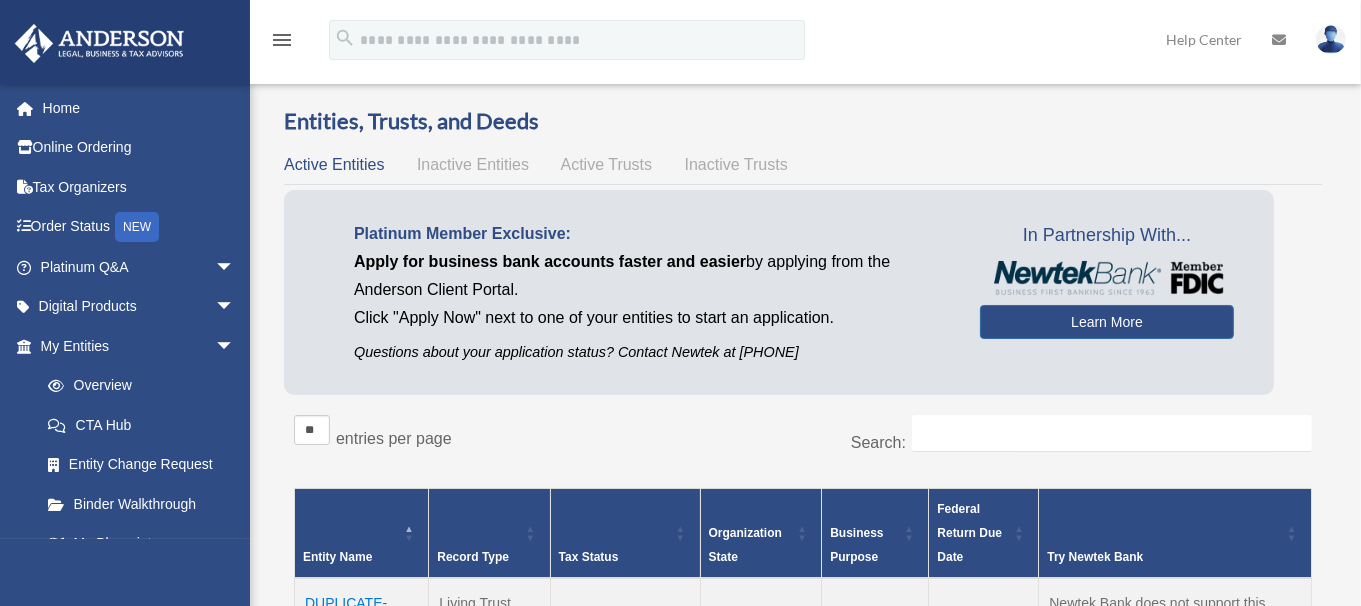 scroll, scrollTop: 0, scrollLeft: 0, axis: both 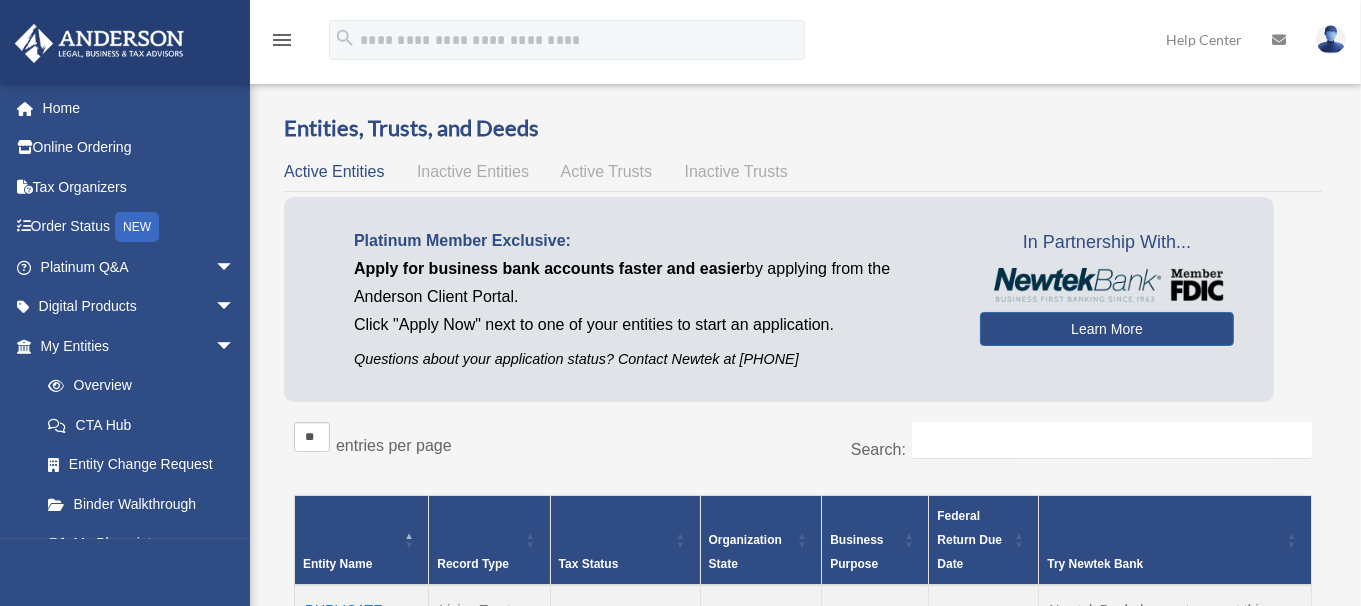 click on "Entities, Trusts,
and Deeds" at bounding box center (803, 128) 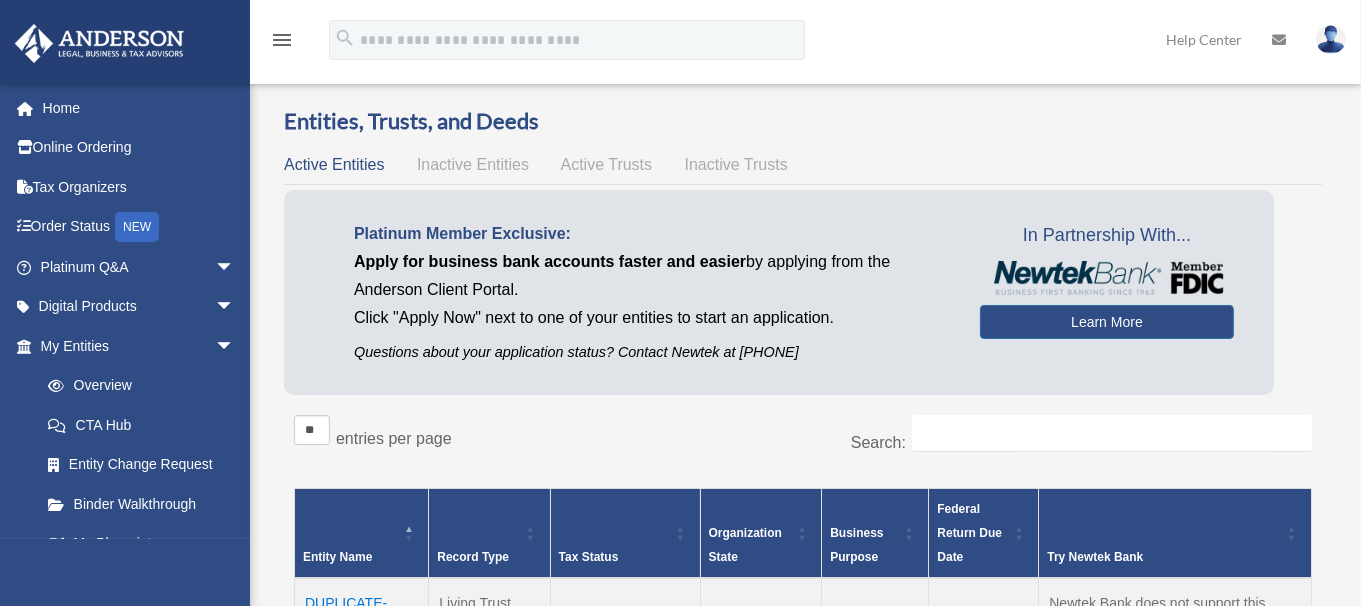 scroll, scrollTop: 0, scrollLeft: 0, axis: both 